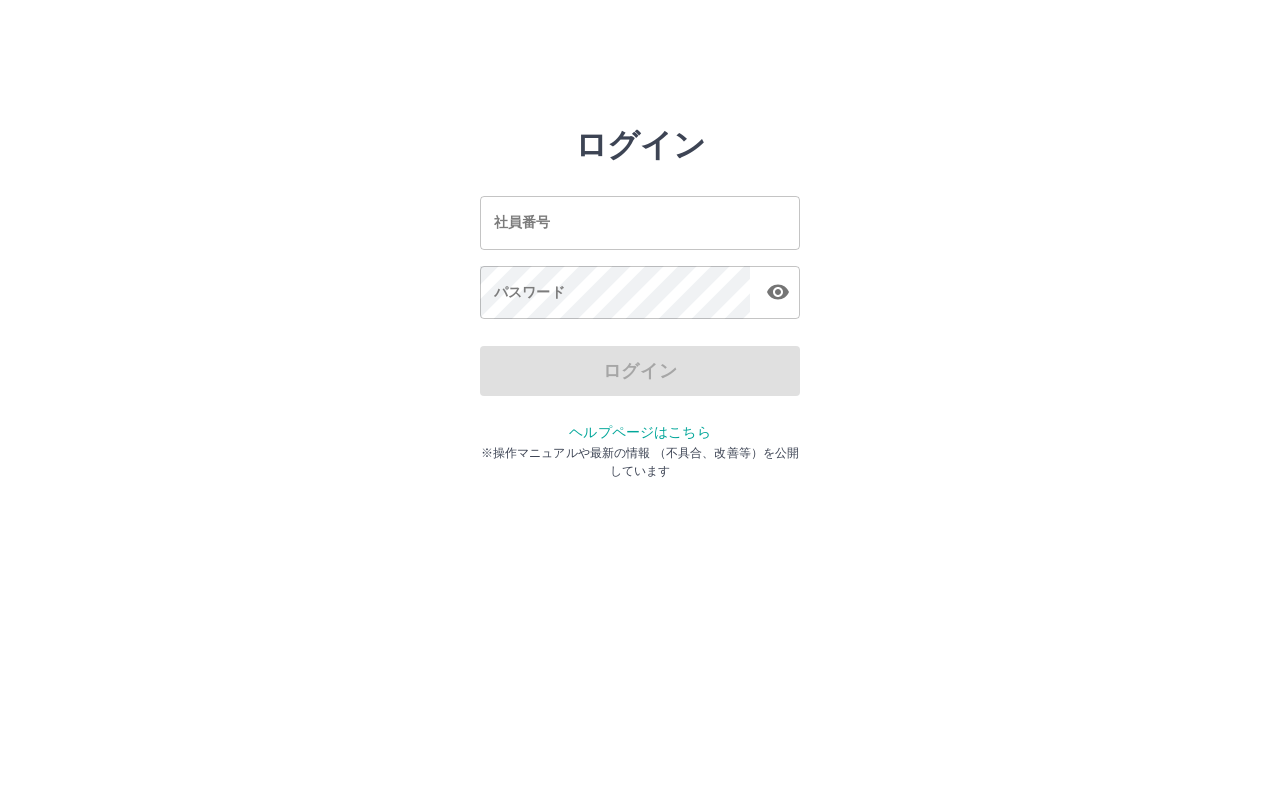 scroll, scrollTop: 0, scrollLeft: 0, axis: both 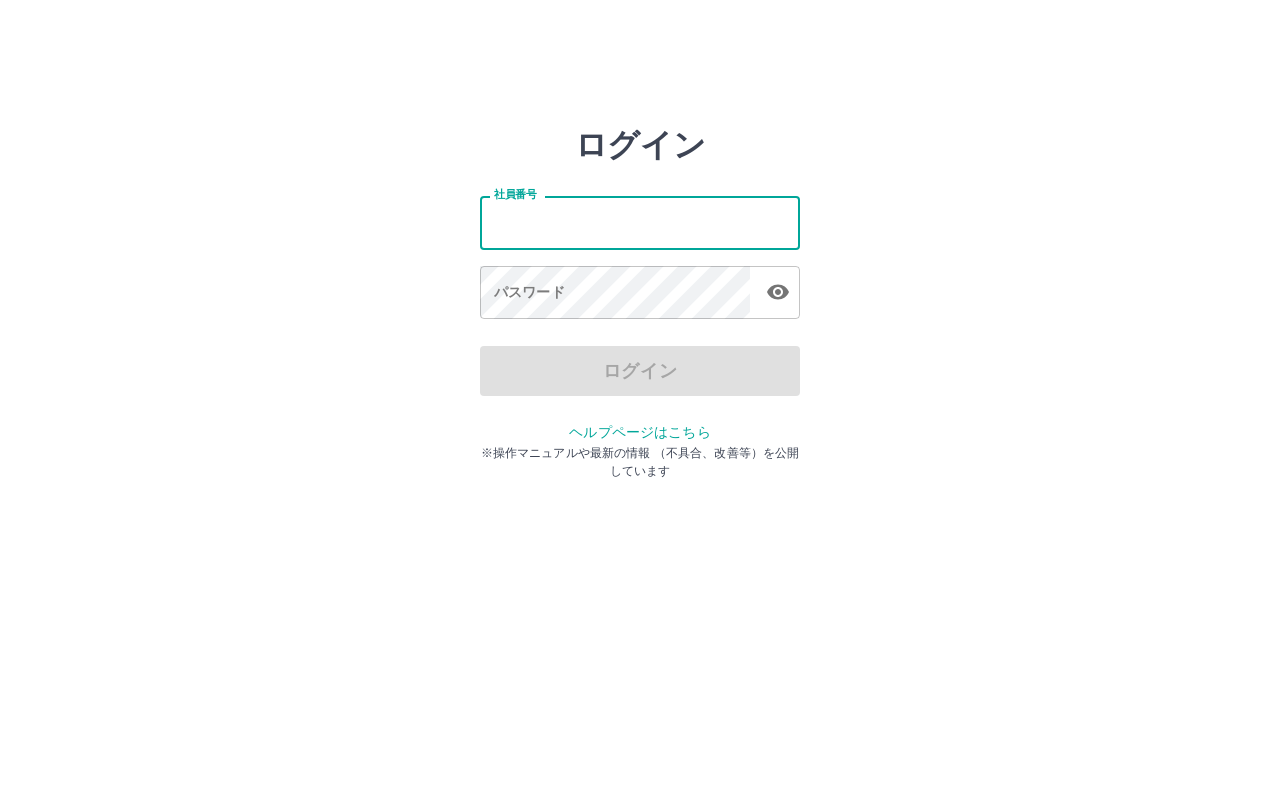 type on "*******" 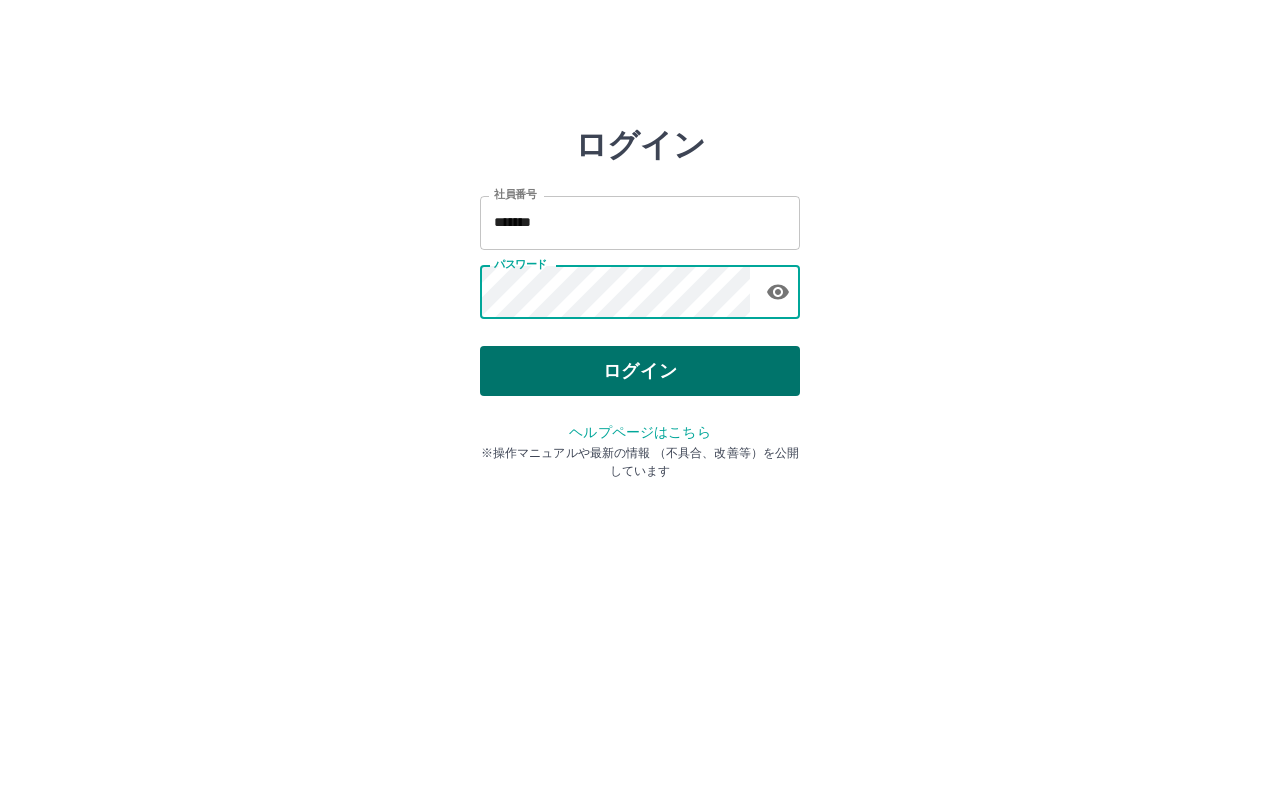 click on "ログイン" at bounding box center (640, 371) 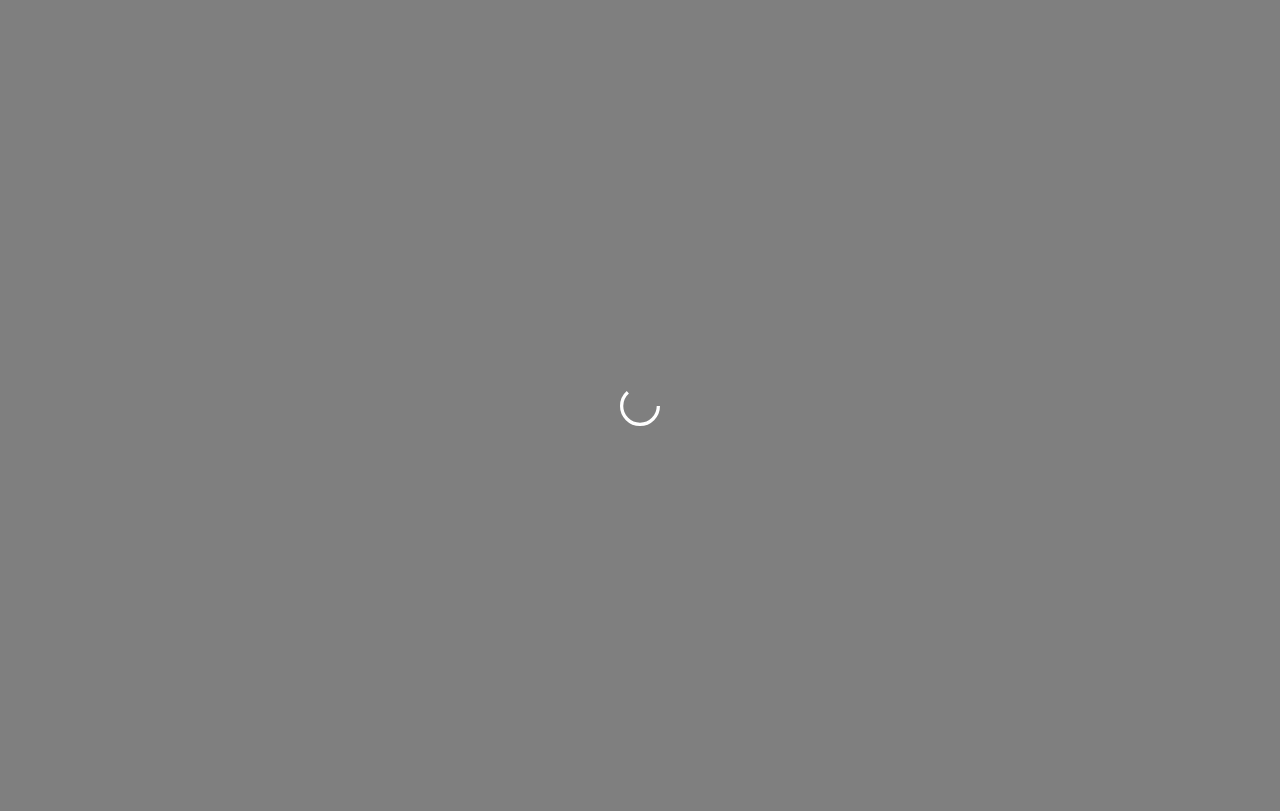 scroll, scrollTop: 0, scrollLeft: 0, axis: both 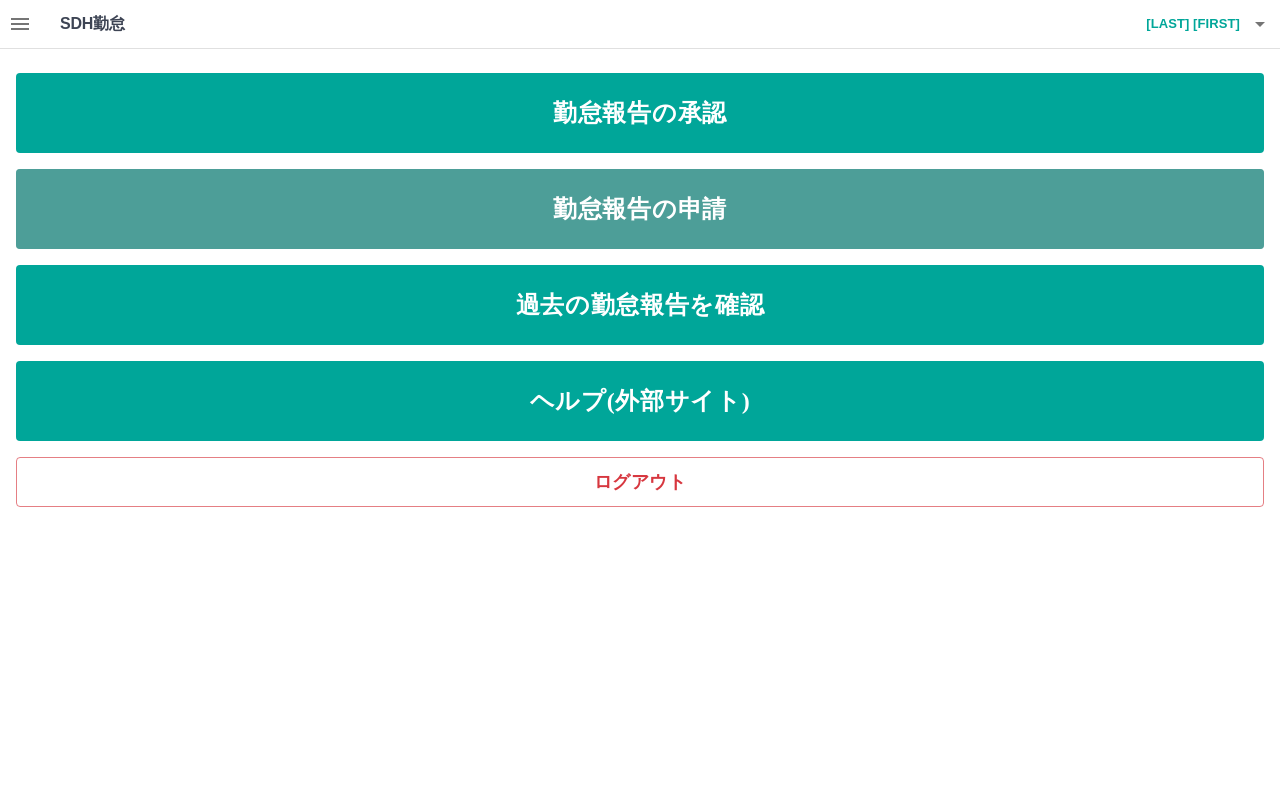 click on "勤怠報告の申請" at bounding box center (640, 209) 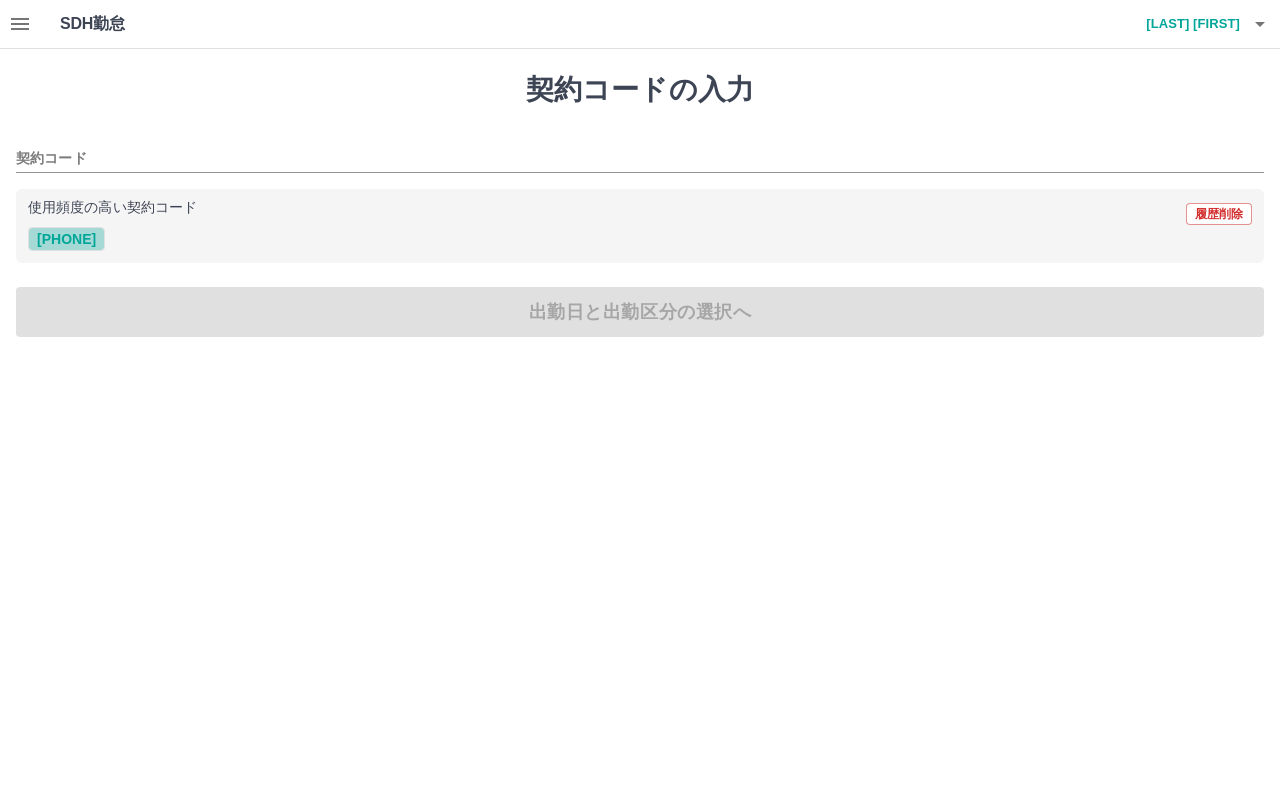 click on "35950011" at bounding box center (66, 239) 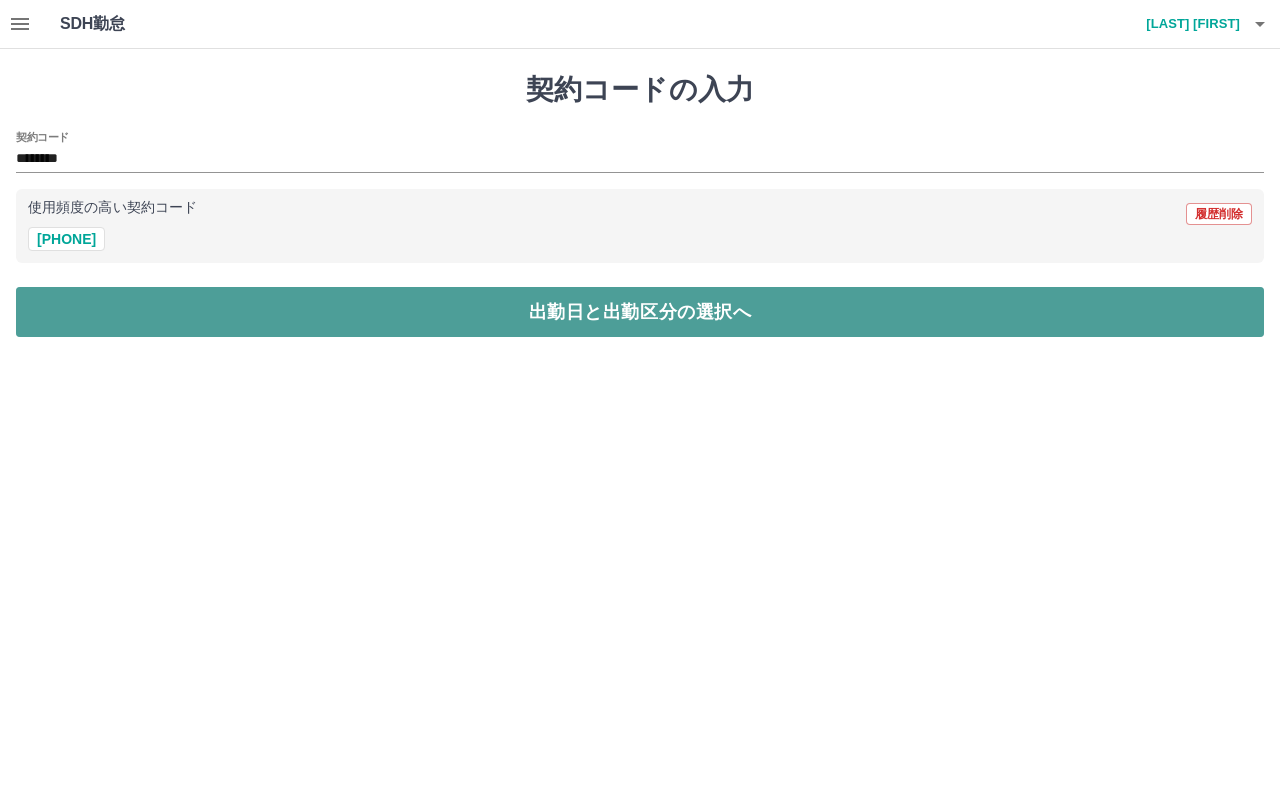 click on "出勤日と出勤区分の選択へ" at bounding box center (640, 312) 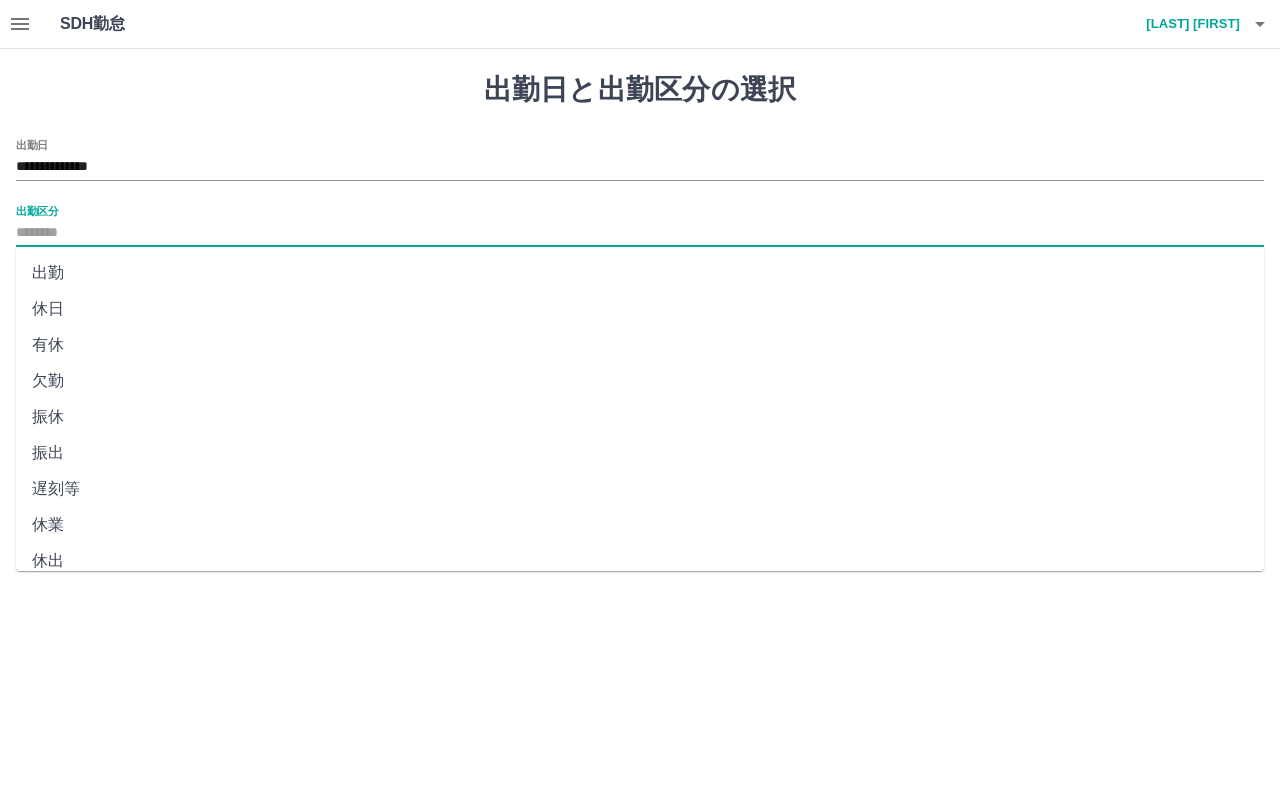 click on "出勤区分" at bounding box center (640, 233) 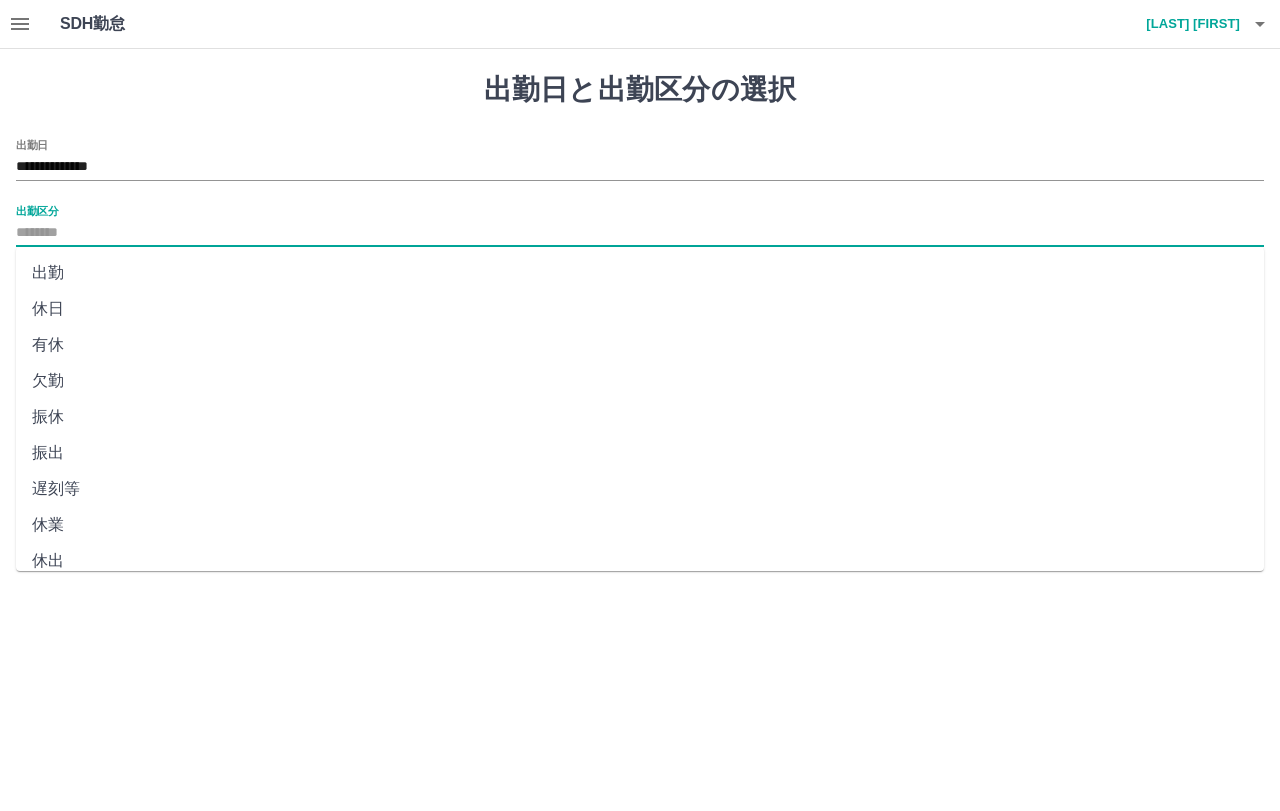 click on "出勤" at bounding box center (640, 273) 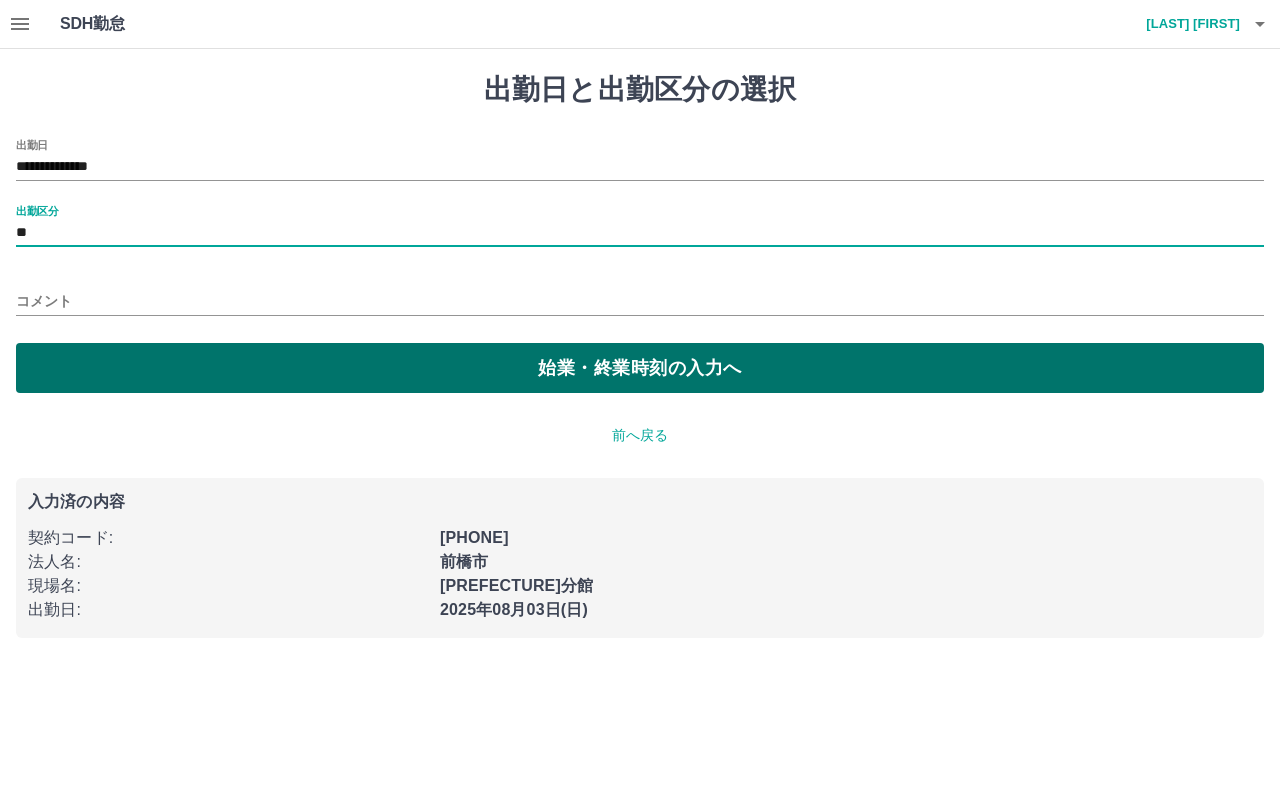 click on "始業・終業時刻の入力へ" at bounding box center [640, 368] 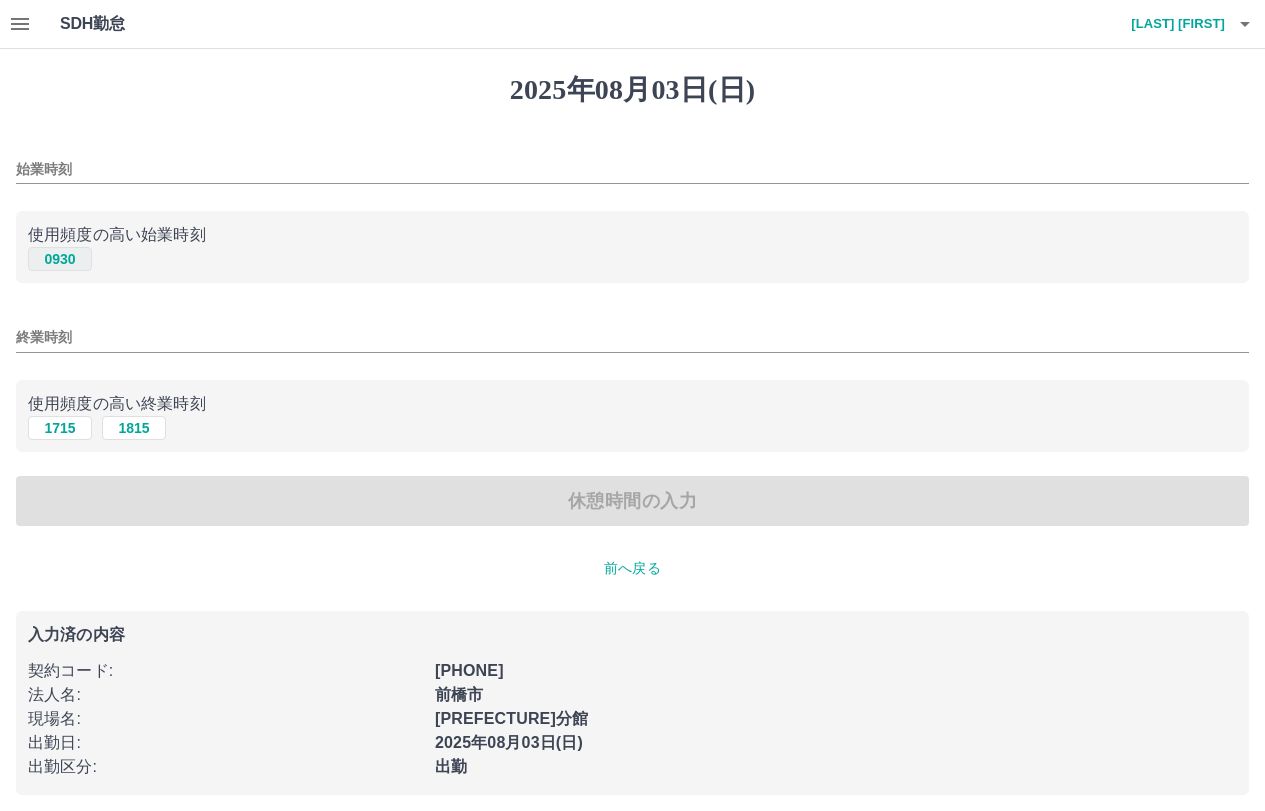 click on "0930" at bounding box center [60, 259] 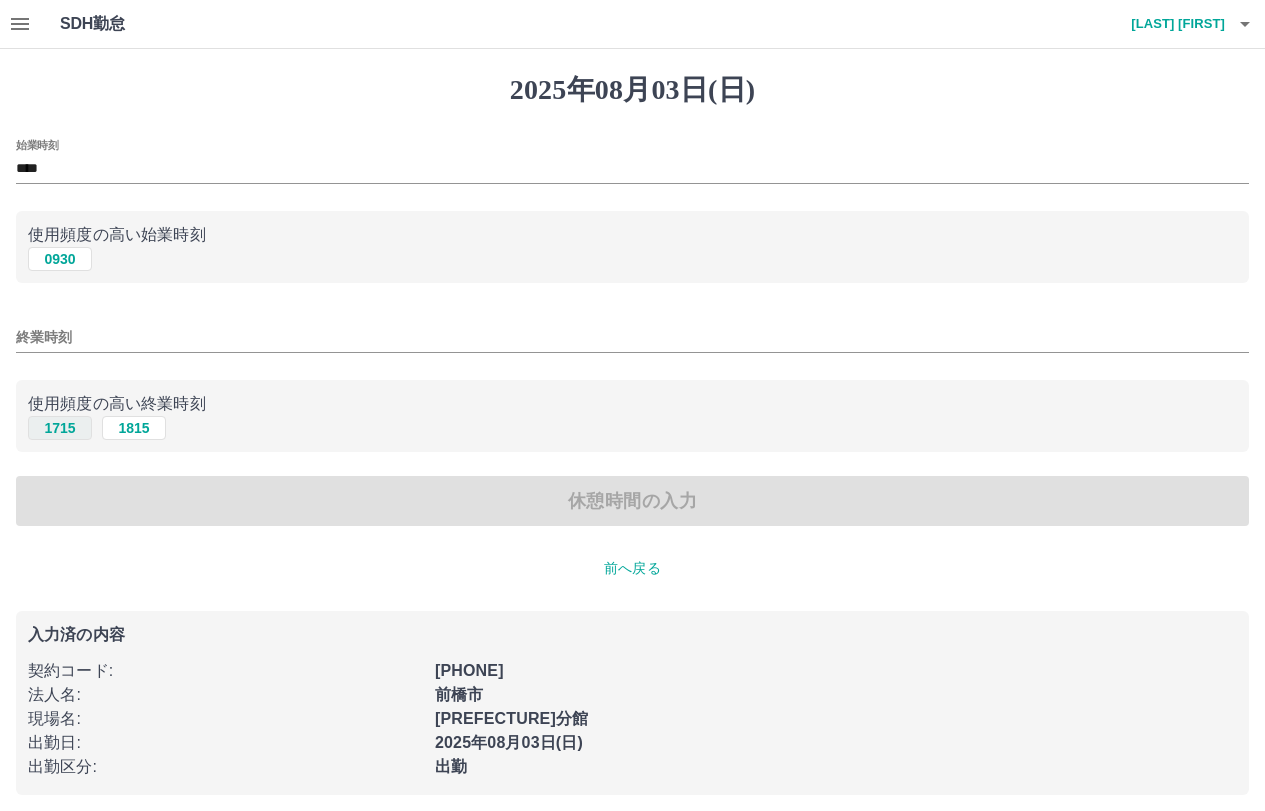 click on "1715" at bounding box center (60, 428) 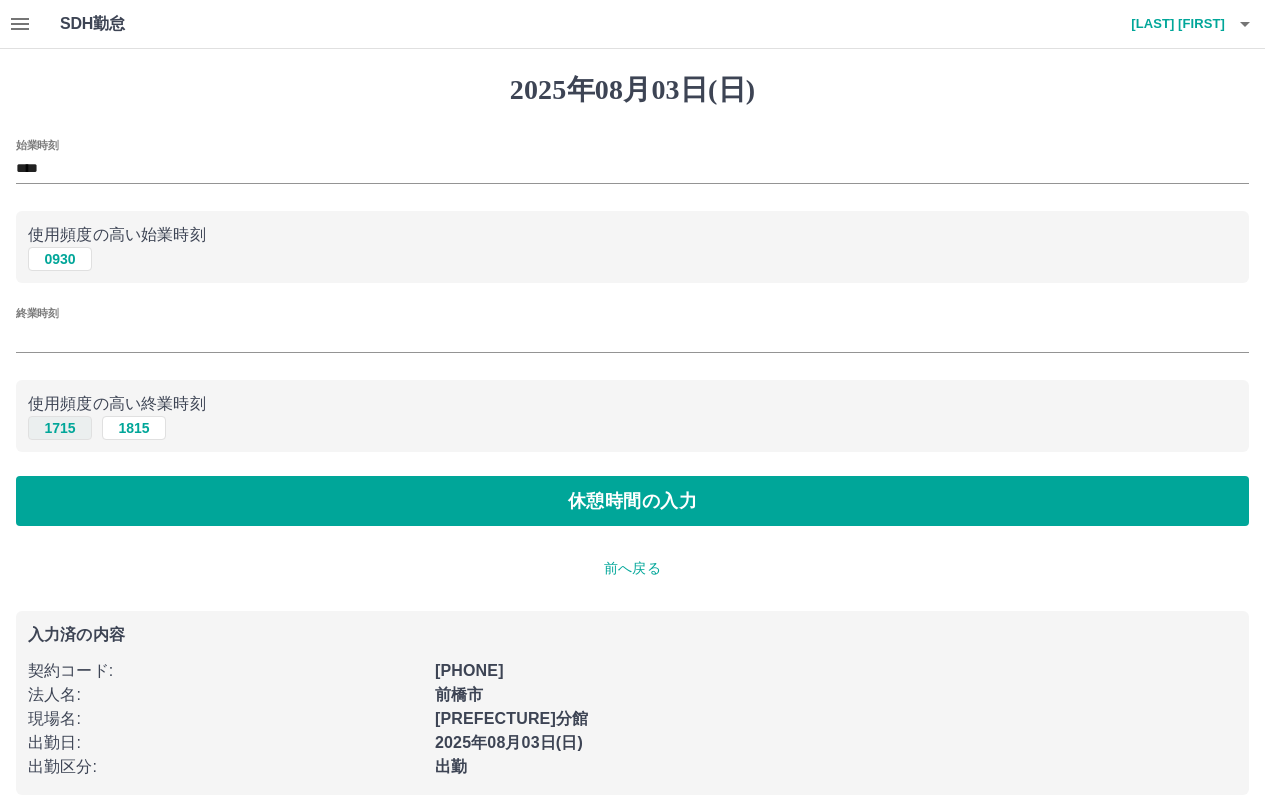 type on "****" 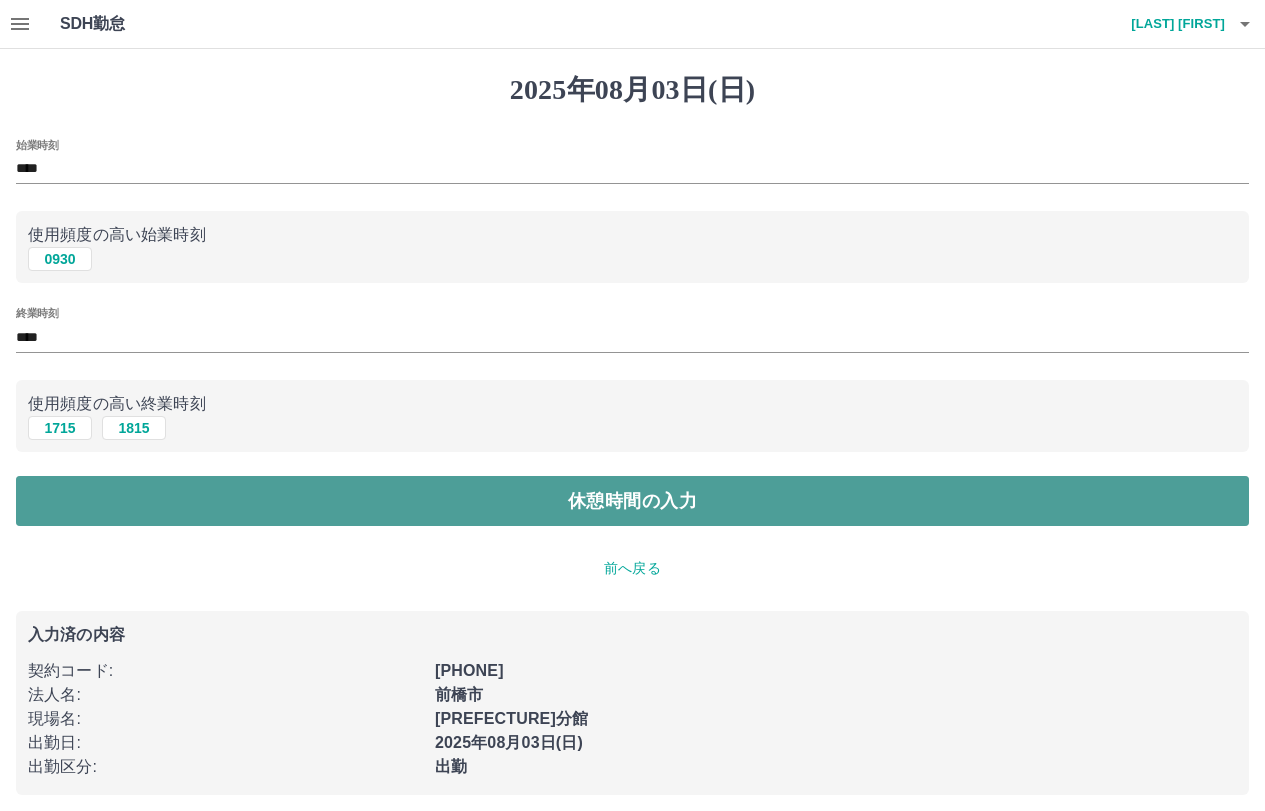 click on "休憩時間の入力" at bounding box center [632, 501] 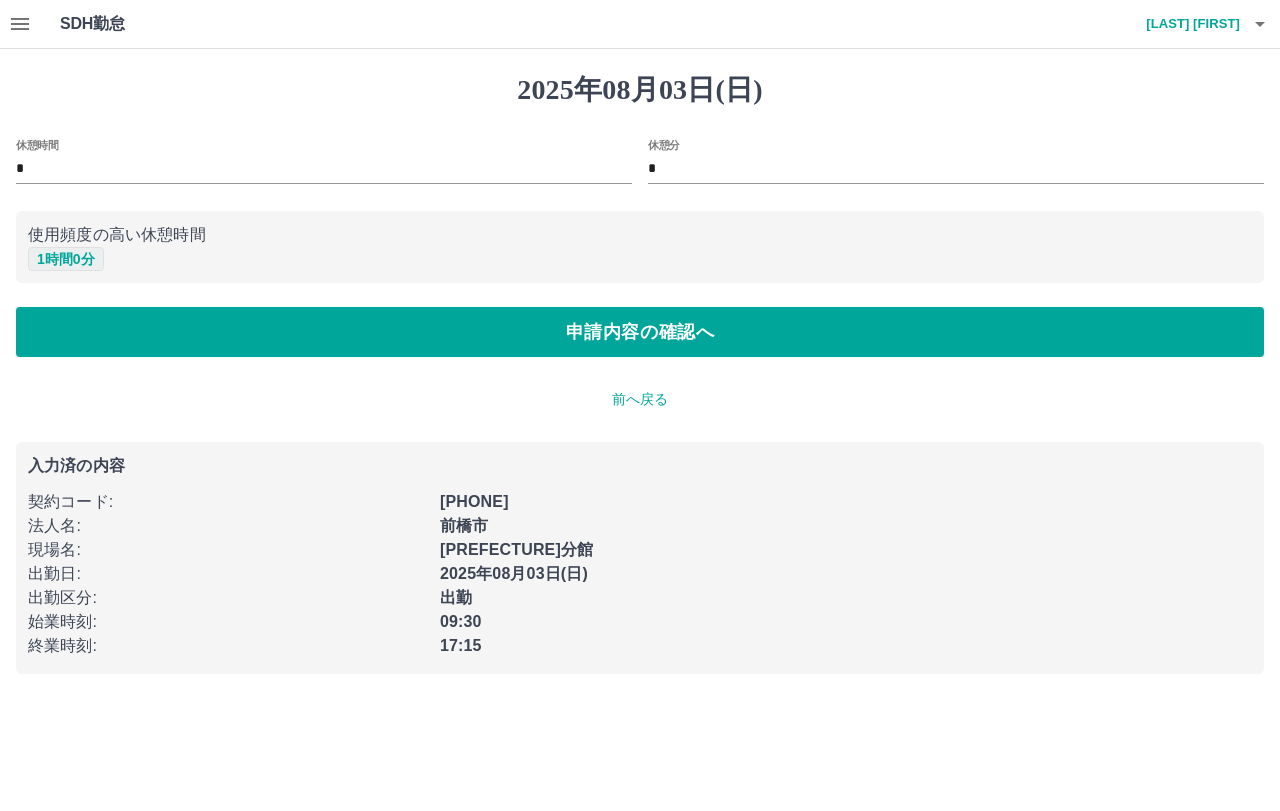 click on "1 時間 0 分" at bounding box center (66, 259) 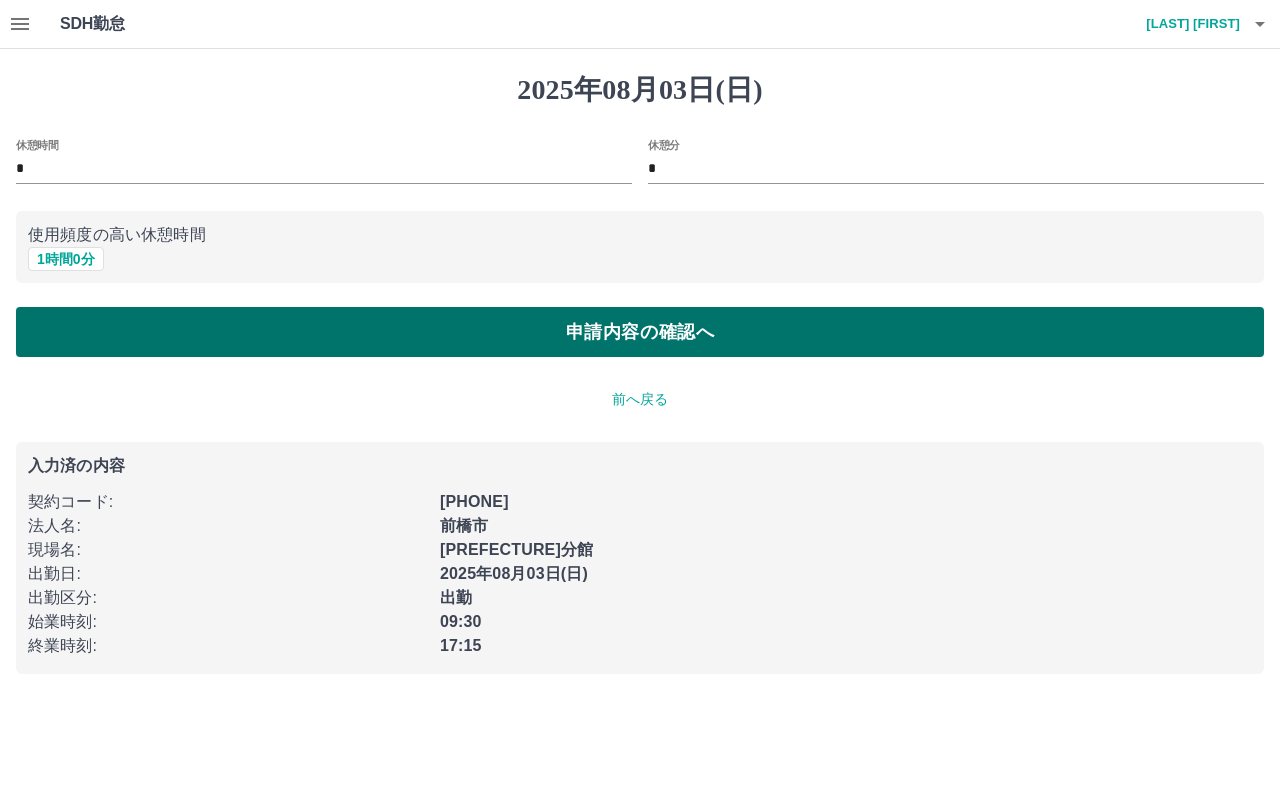 click on "申請内容の確認へ" at bounding box center [640, 332] 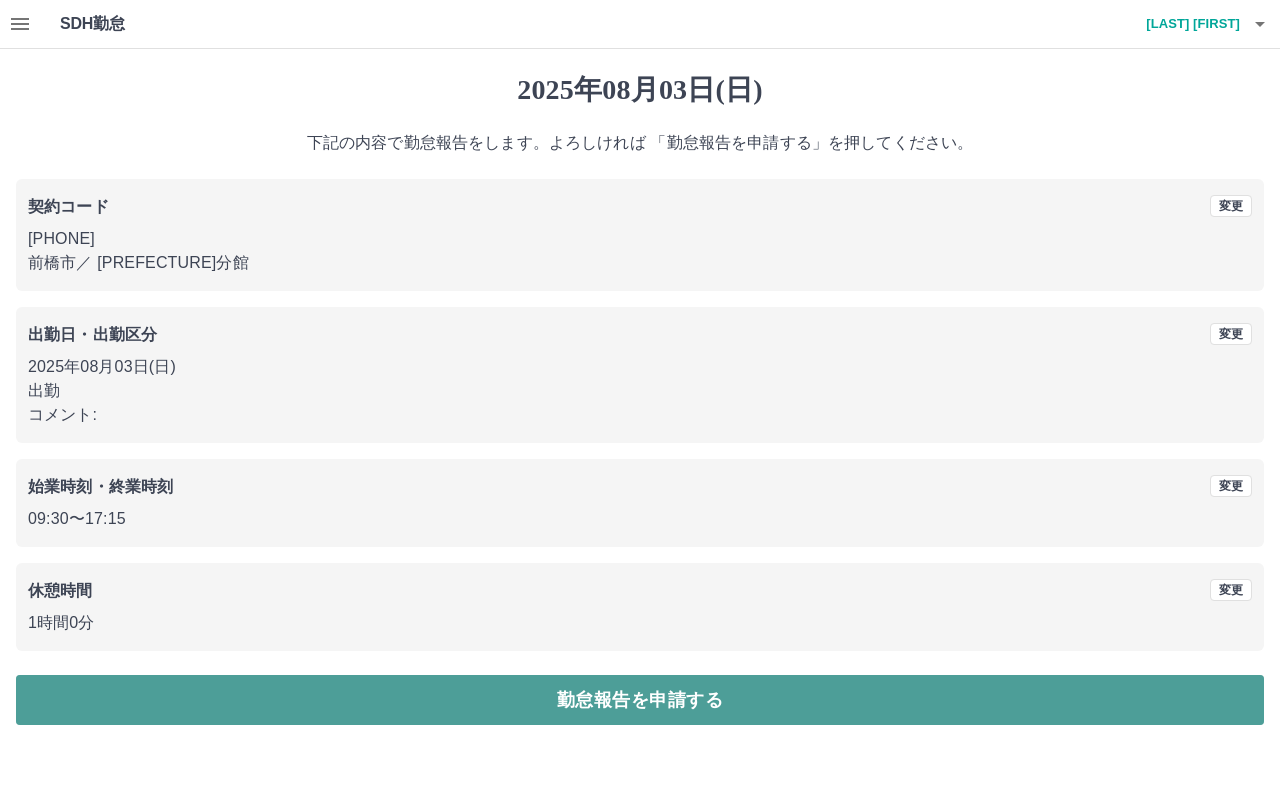 click on "勤怠報告を申請する" at bounding box center [640, 700] 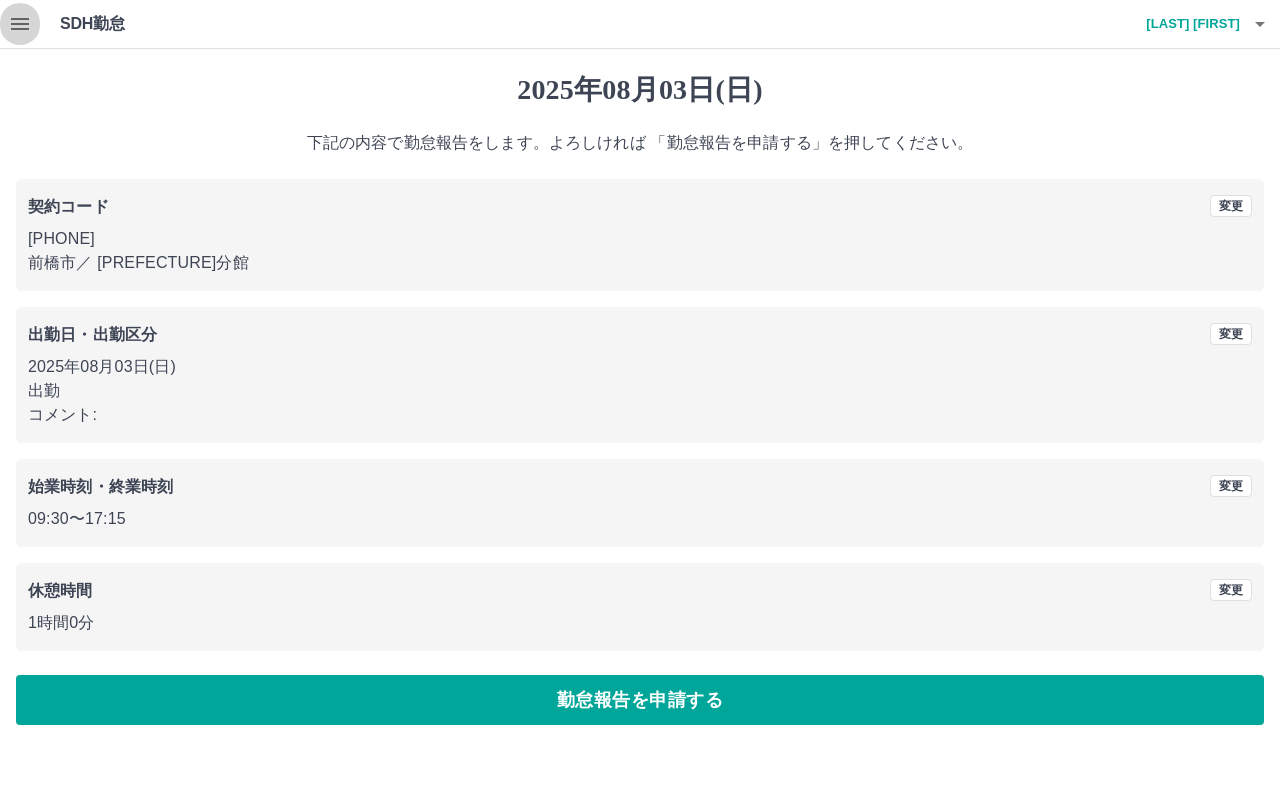 click 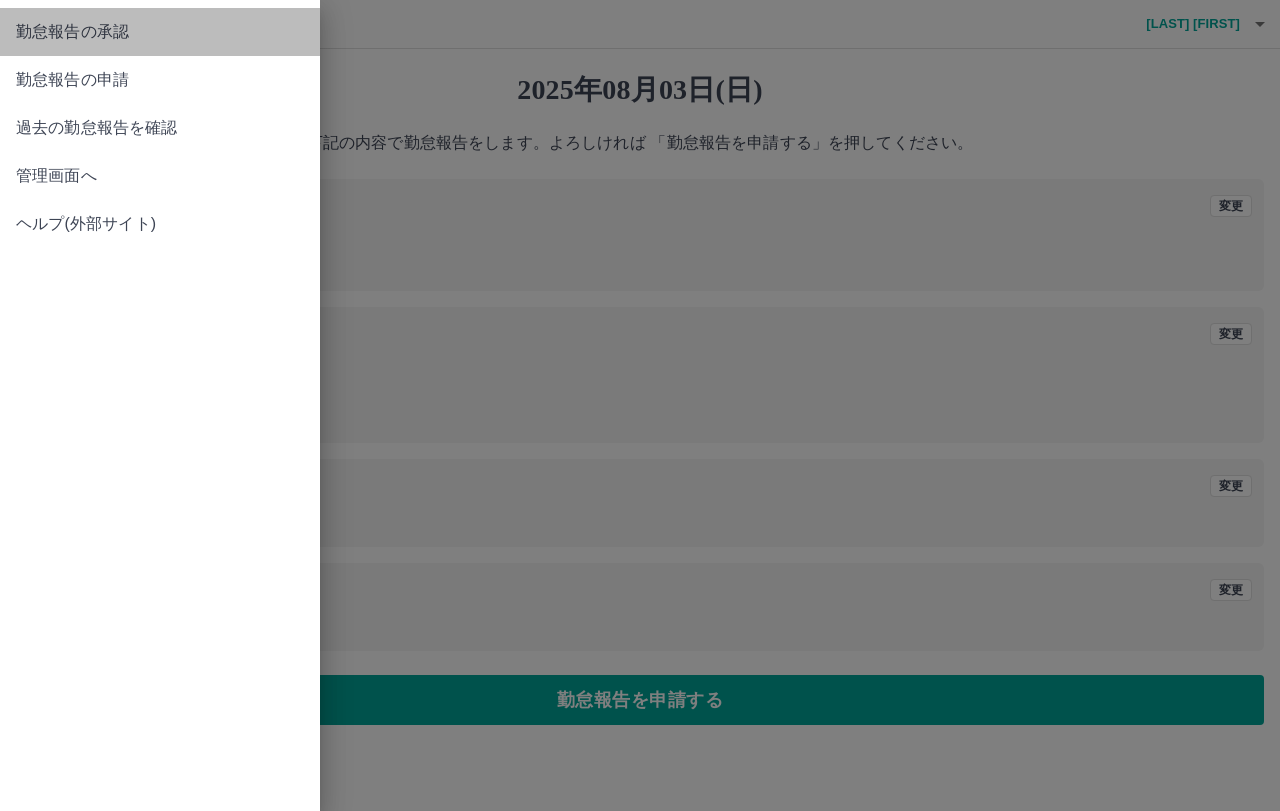 click on "勤怠報告の承認" at bounding box center [160, 32] 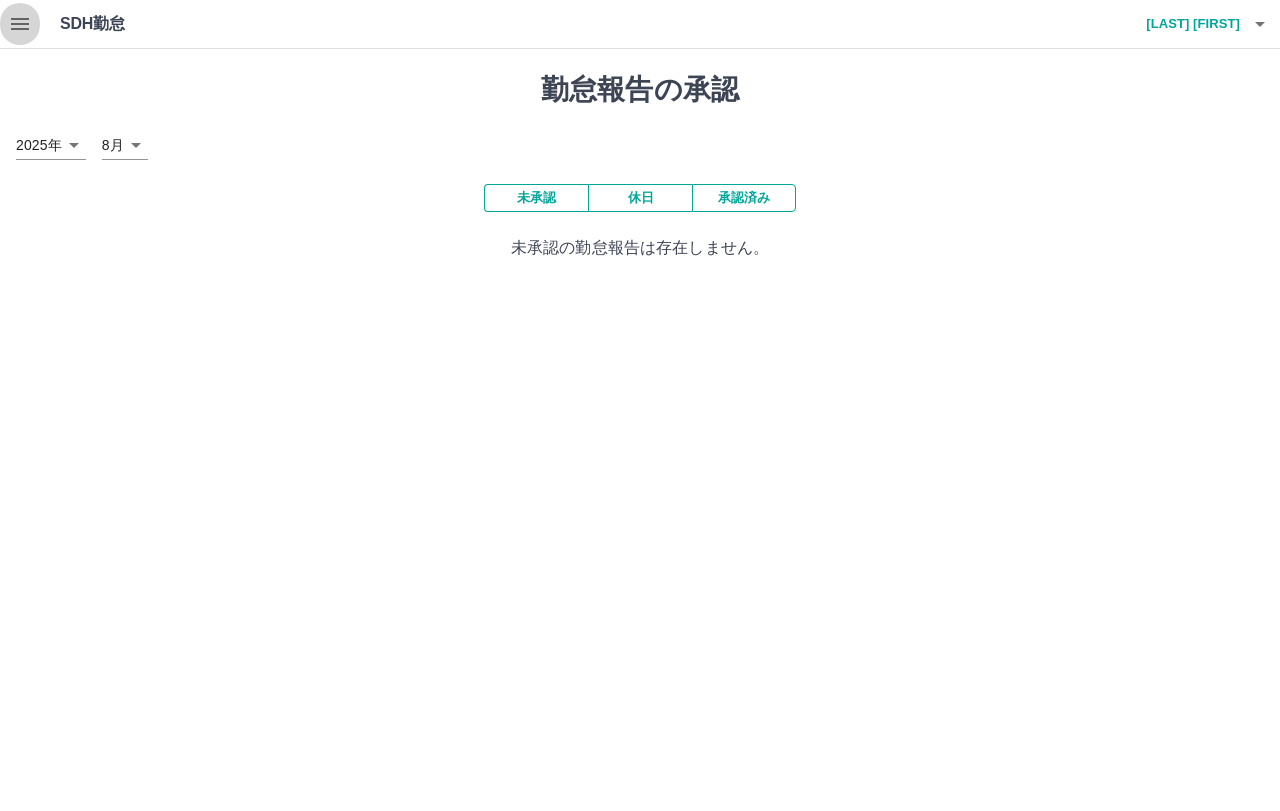 click 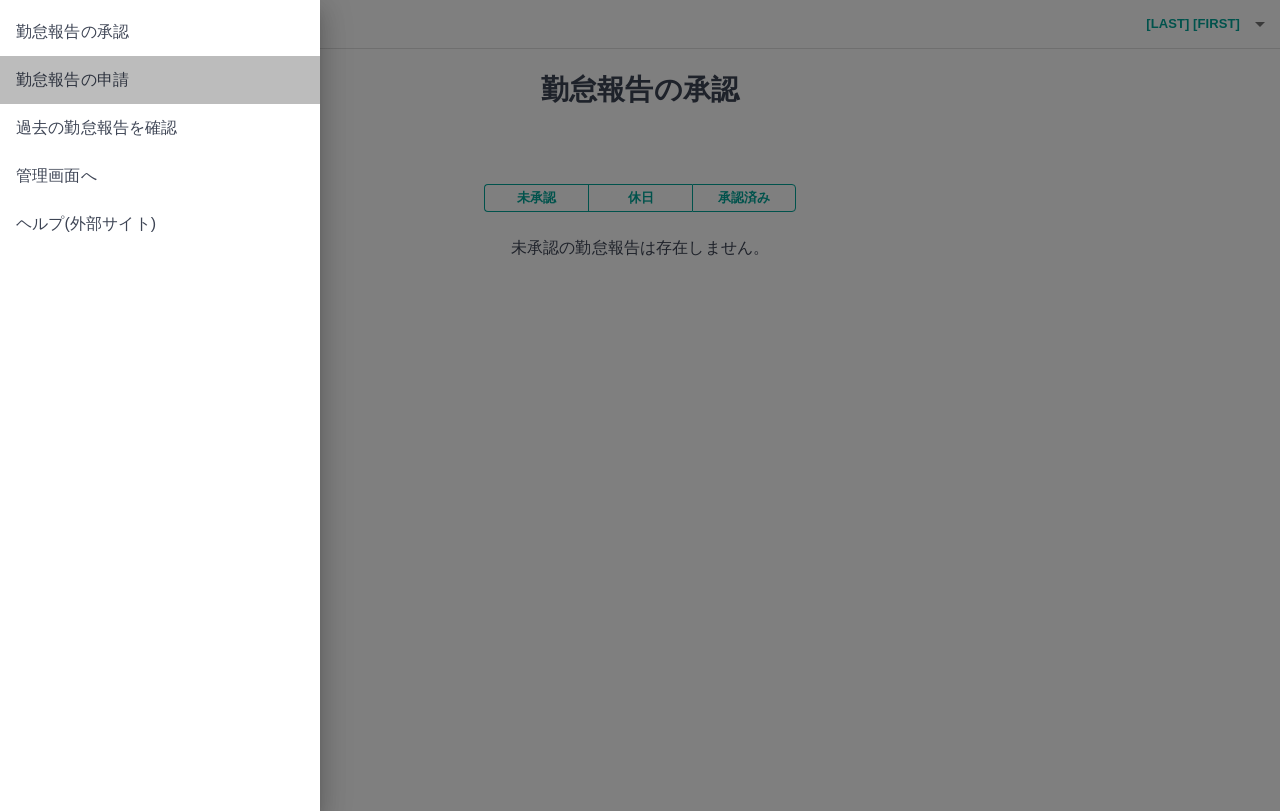 click on "勤怠報告の申請" at bounding box center (160, 80) 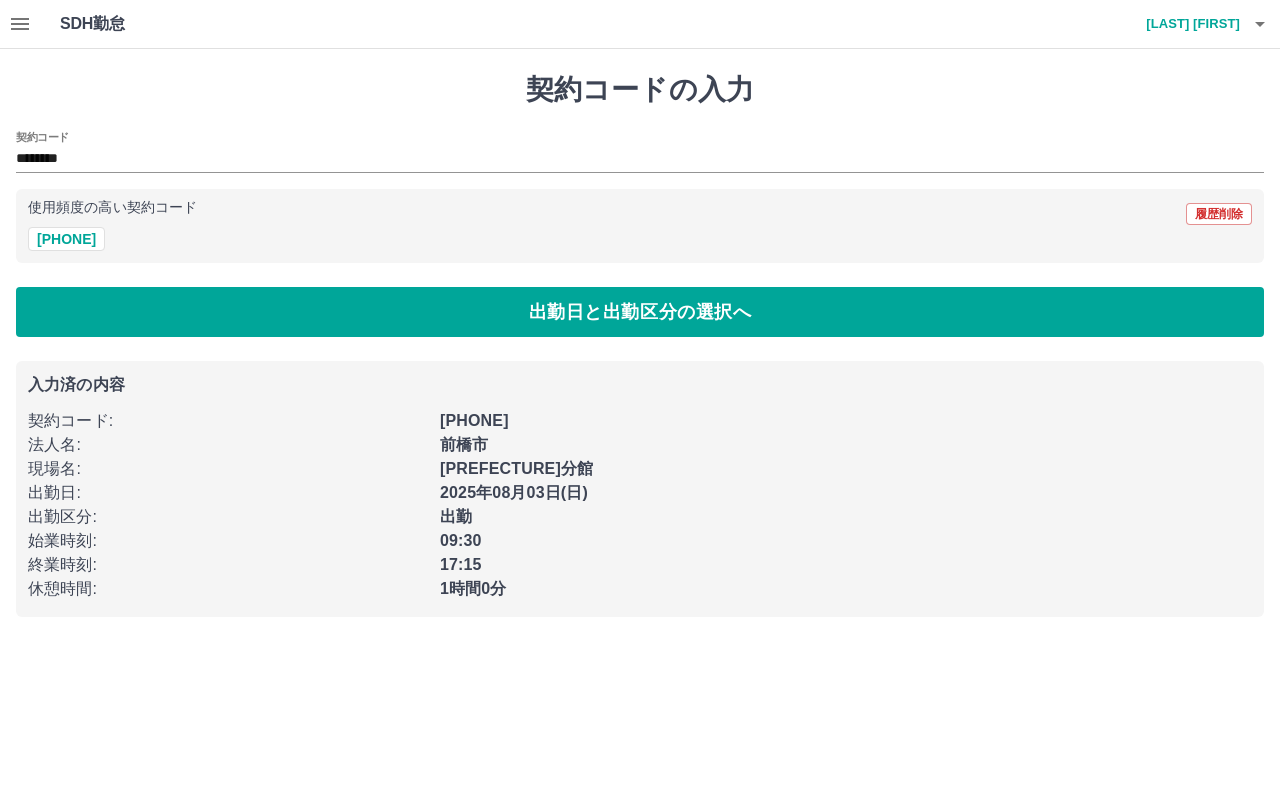 click 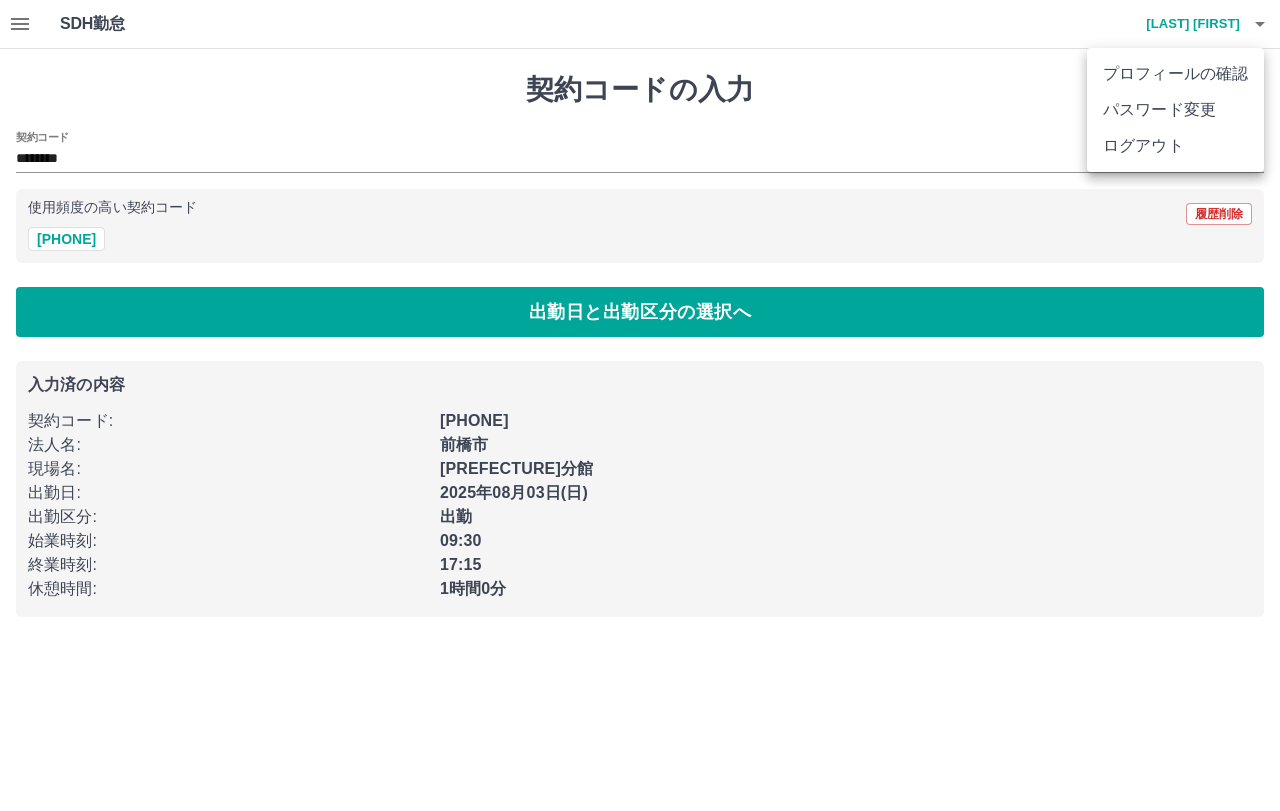 click on "ログアウト" at bounding box center [1175, 146] 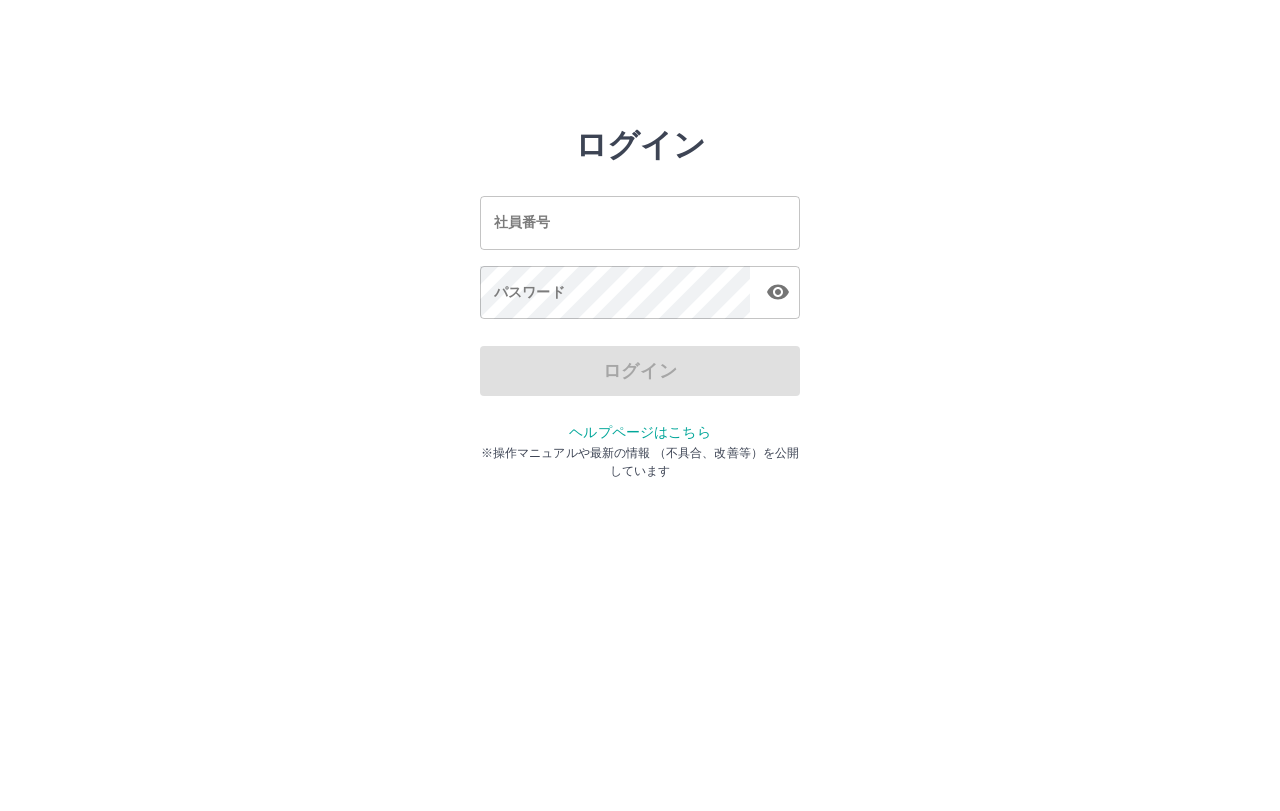 scroll, scrollTop: 0, scrollLeft: 0, axis: both 